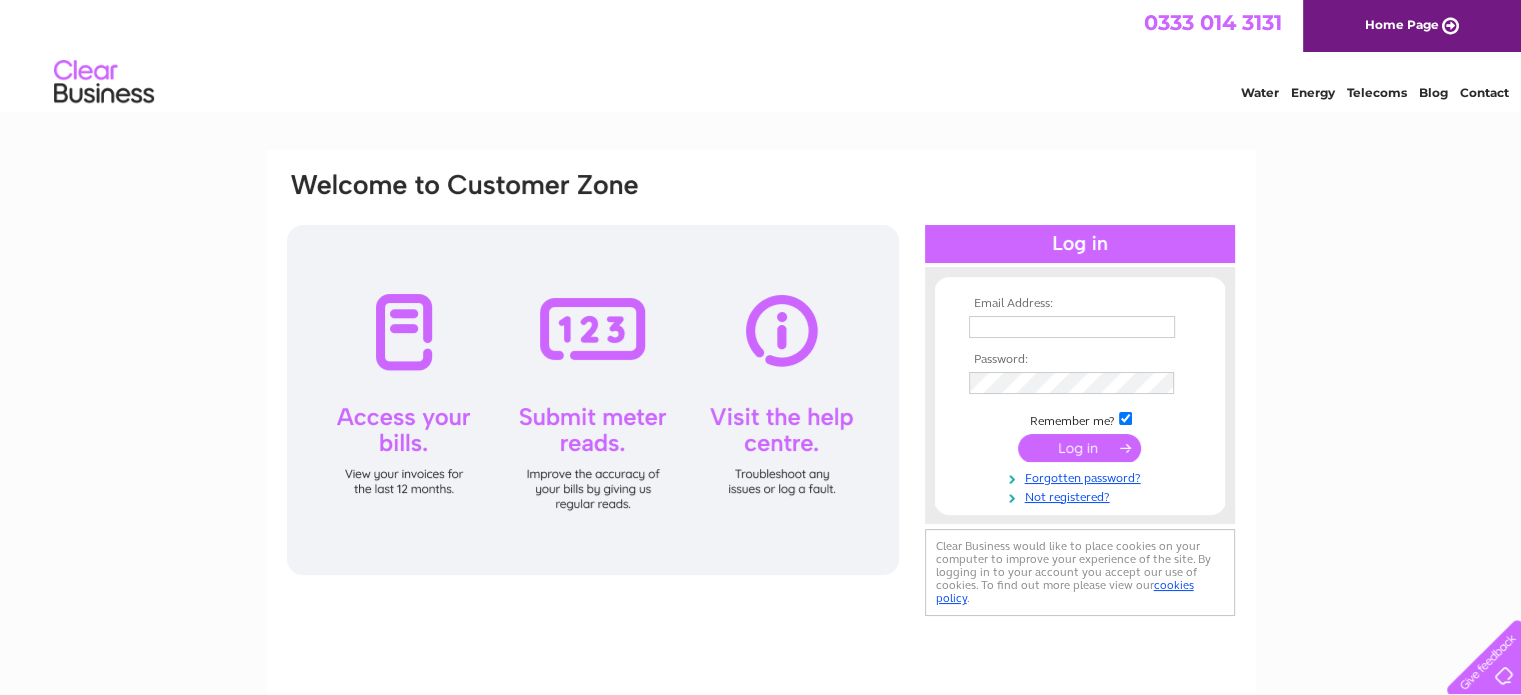 scroll, scrollTop: 0, scrollLeft: 0, axis: both 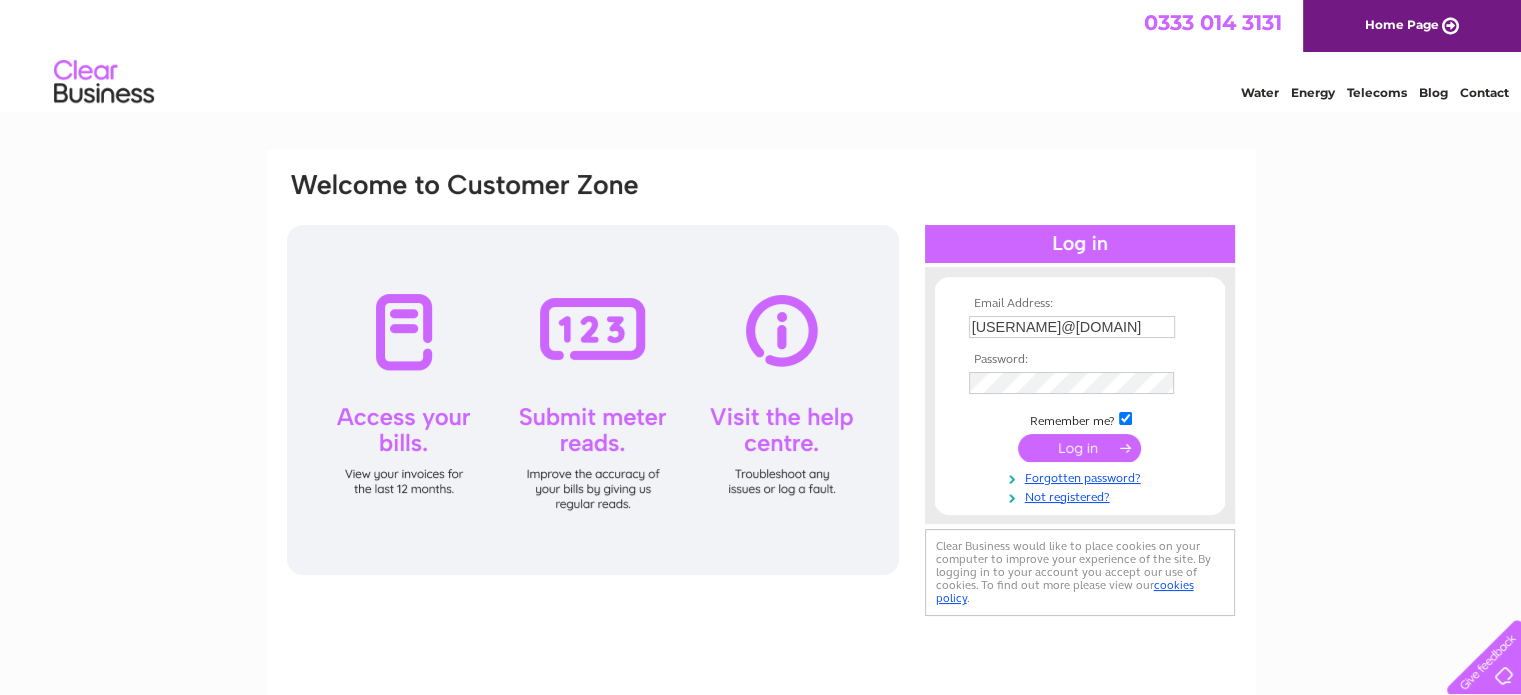 click at bounding box center [1079, 448] 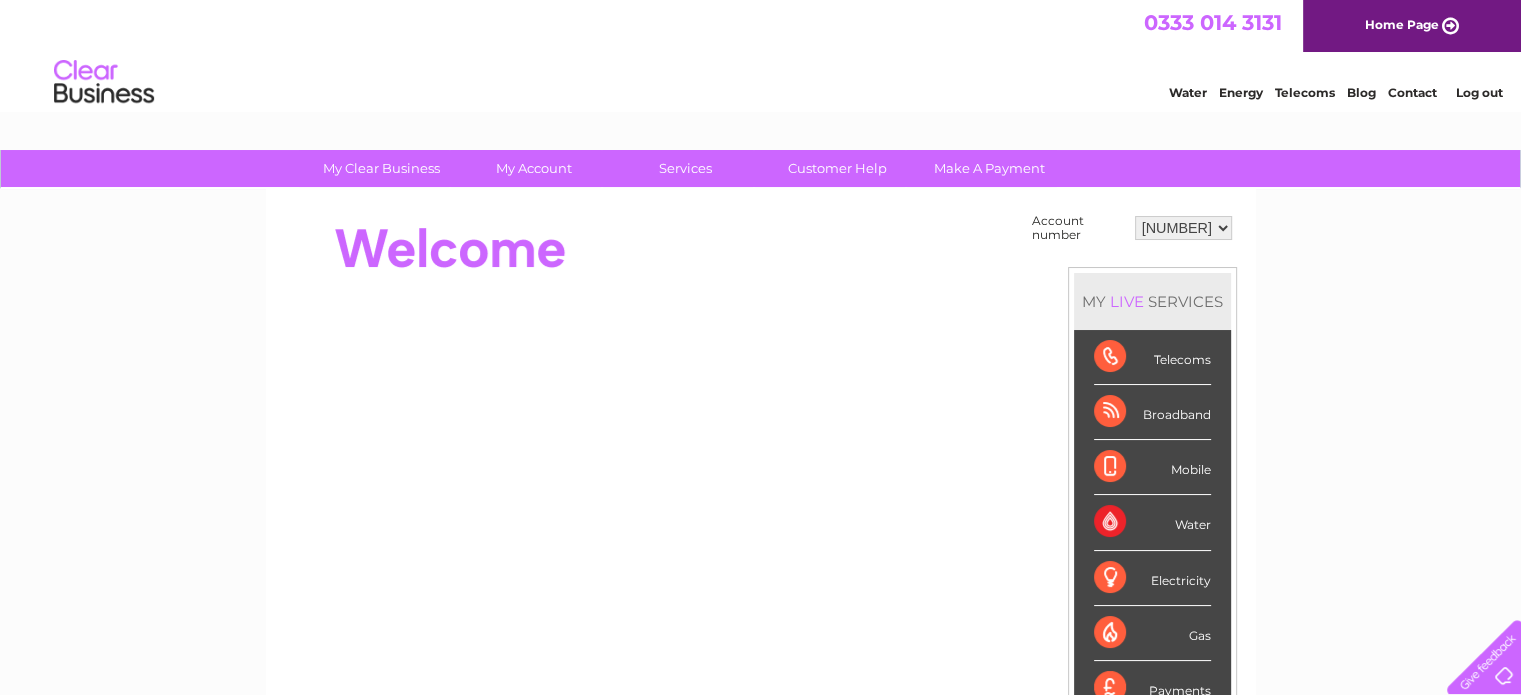 scroll, scrollTop: 0, scrollLeft: 0, axis: both 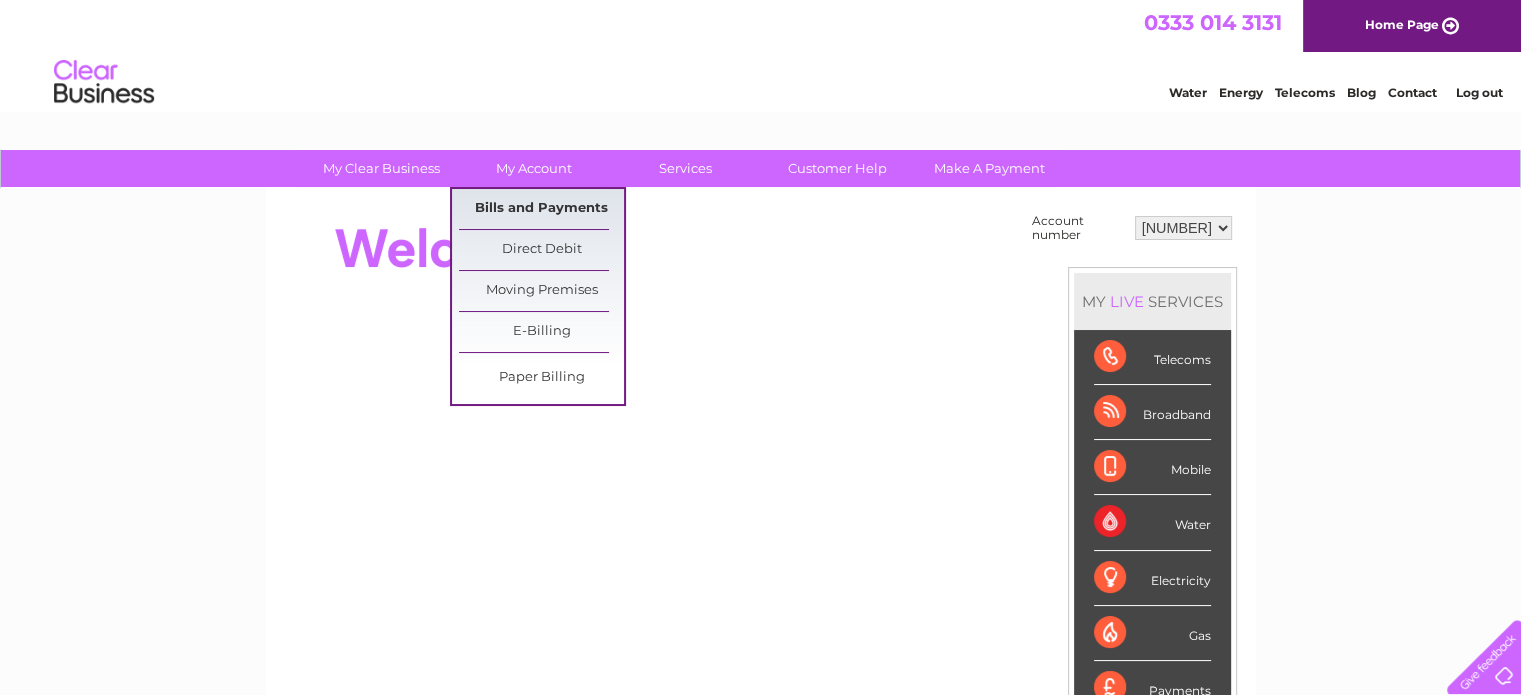 click on "Bills and Payments" at bounding box center [541, 209] 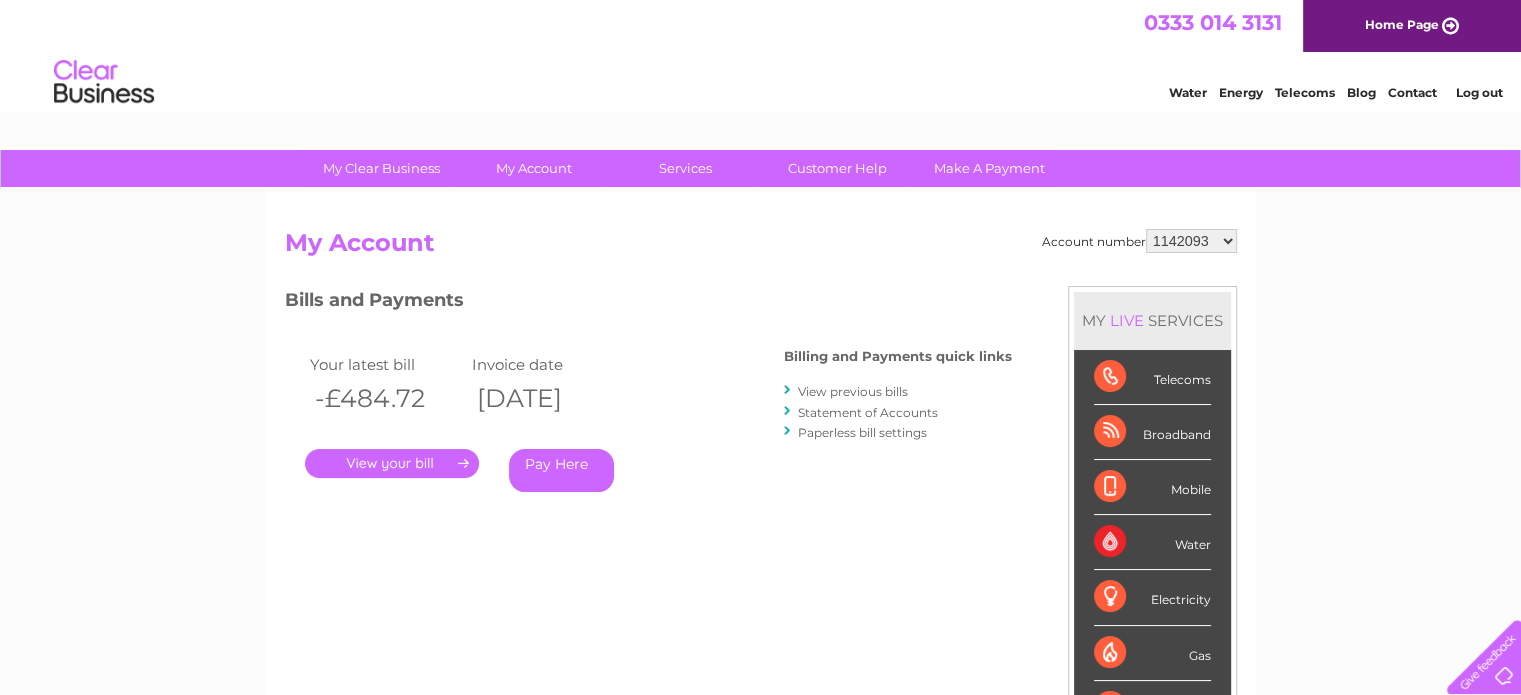 scroll, scrollTop: 0, scrollLeft: 0, axis: both 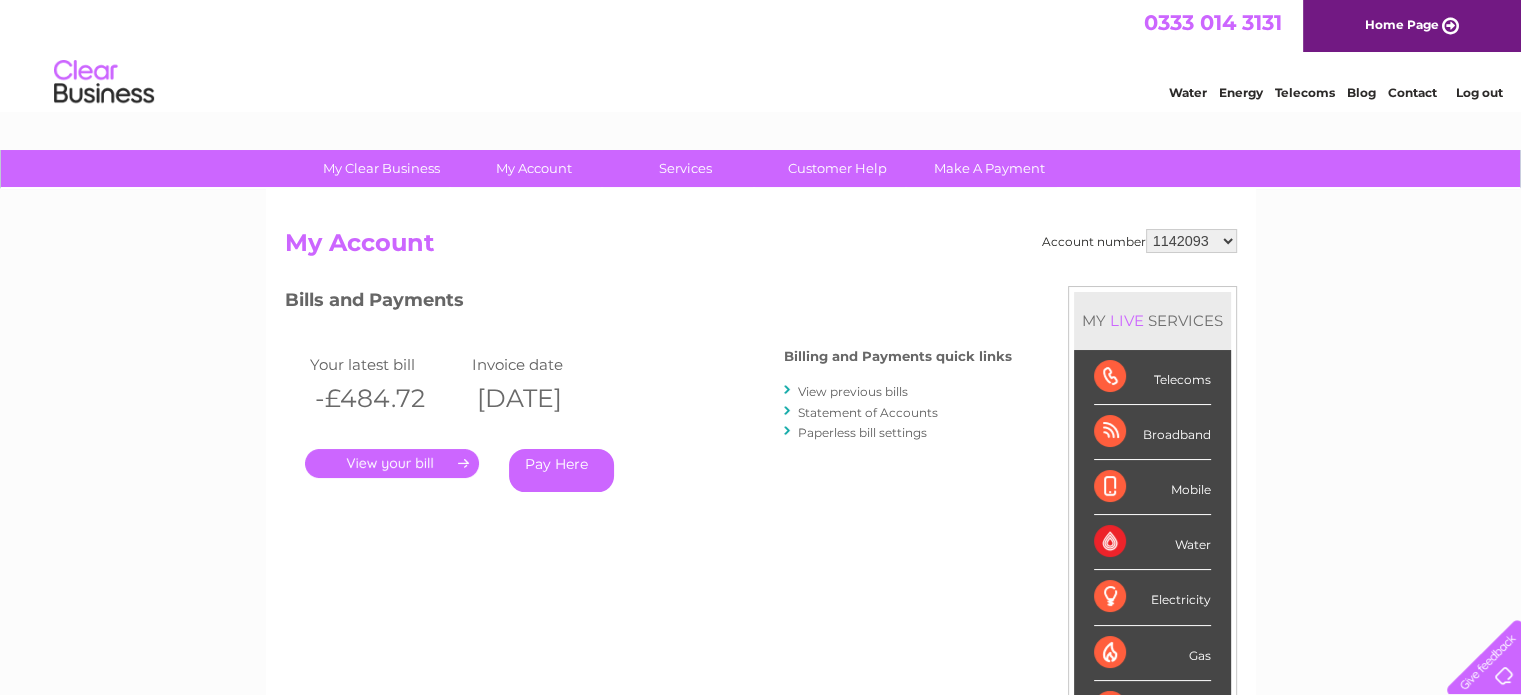 click on "1142093
30304948
30304987
30304988
30304989
30304990
30304991" at bounding box center [1191, 241] 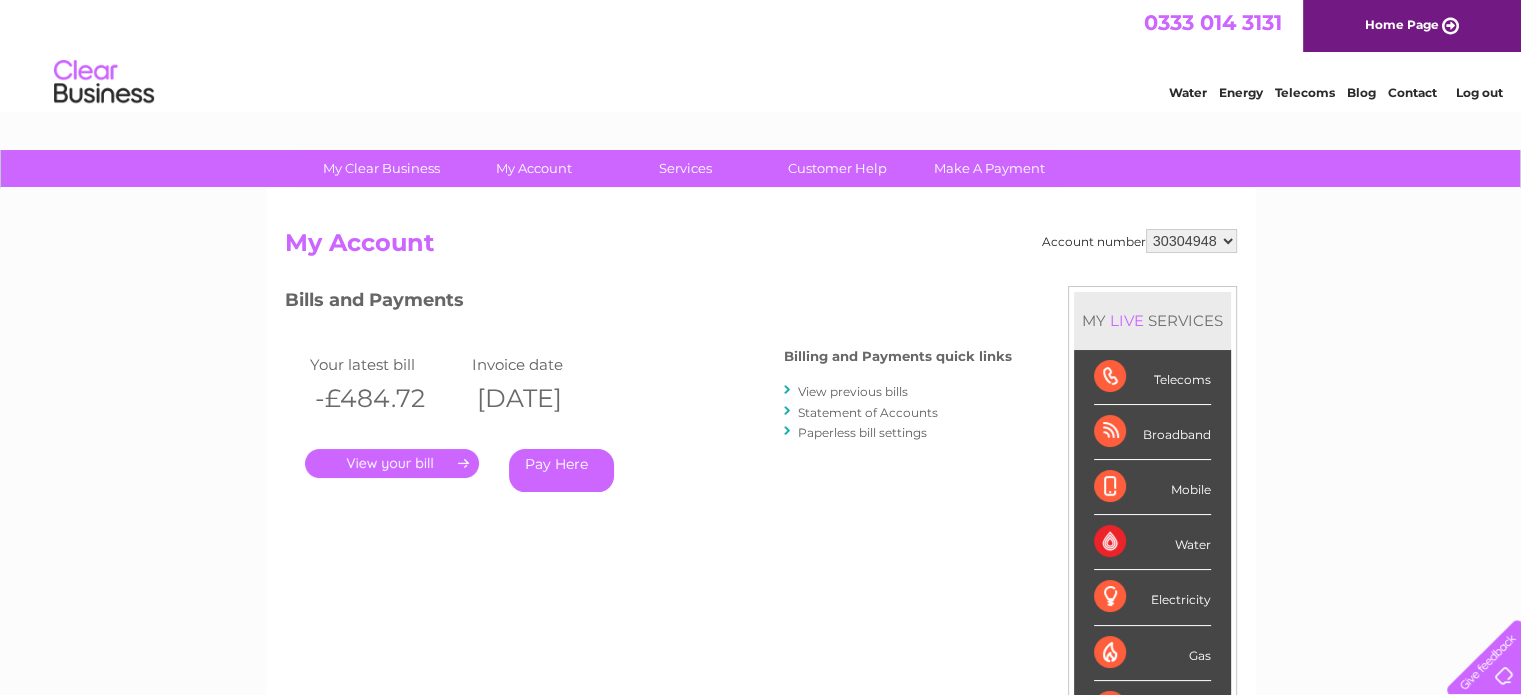 click on "1142093
30304948
30304987
30304988
30304989
30304990
30304991" at bounding box center [1191, 241] 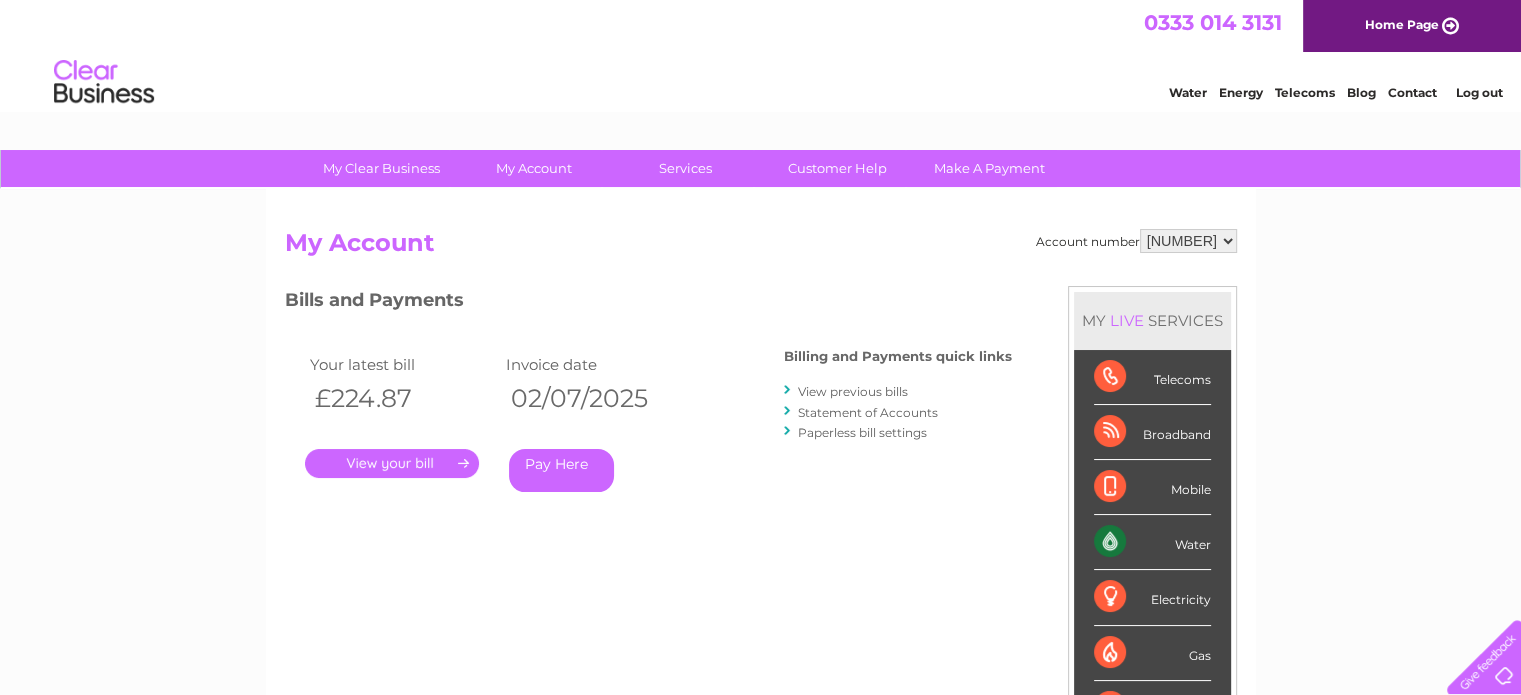 scroll, scrollTop: 0, scrollLeft: 0, axis: both 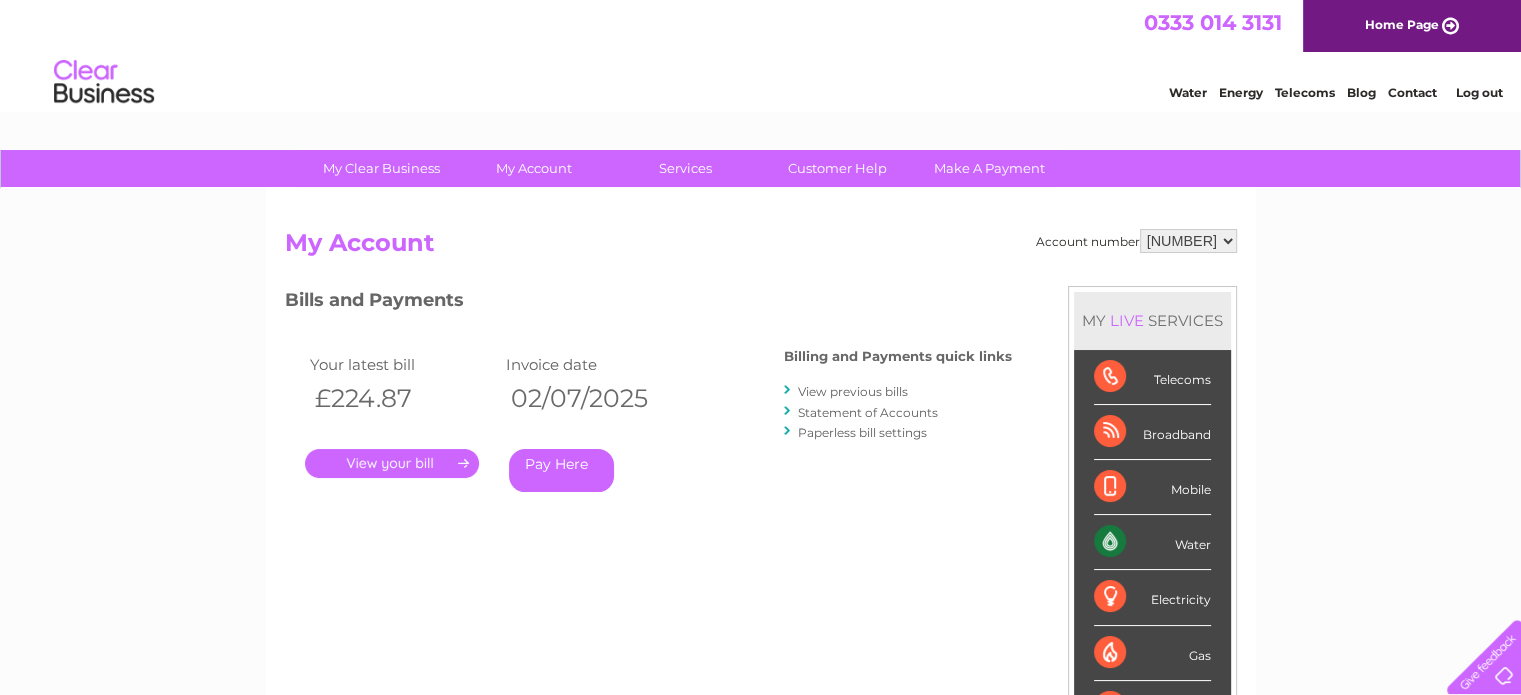click on "[NUMBER]
[NUMBER]
[NUMBER]
[NUMBER]
[NUMBER]
[NUMBER]
[NUMBER]" at bounding box center [1188, 241] 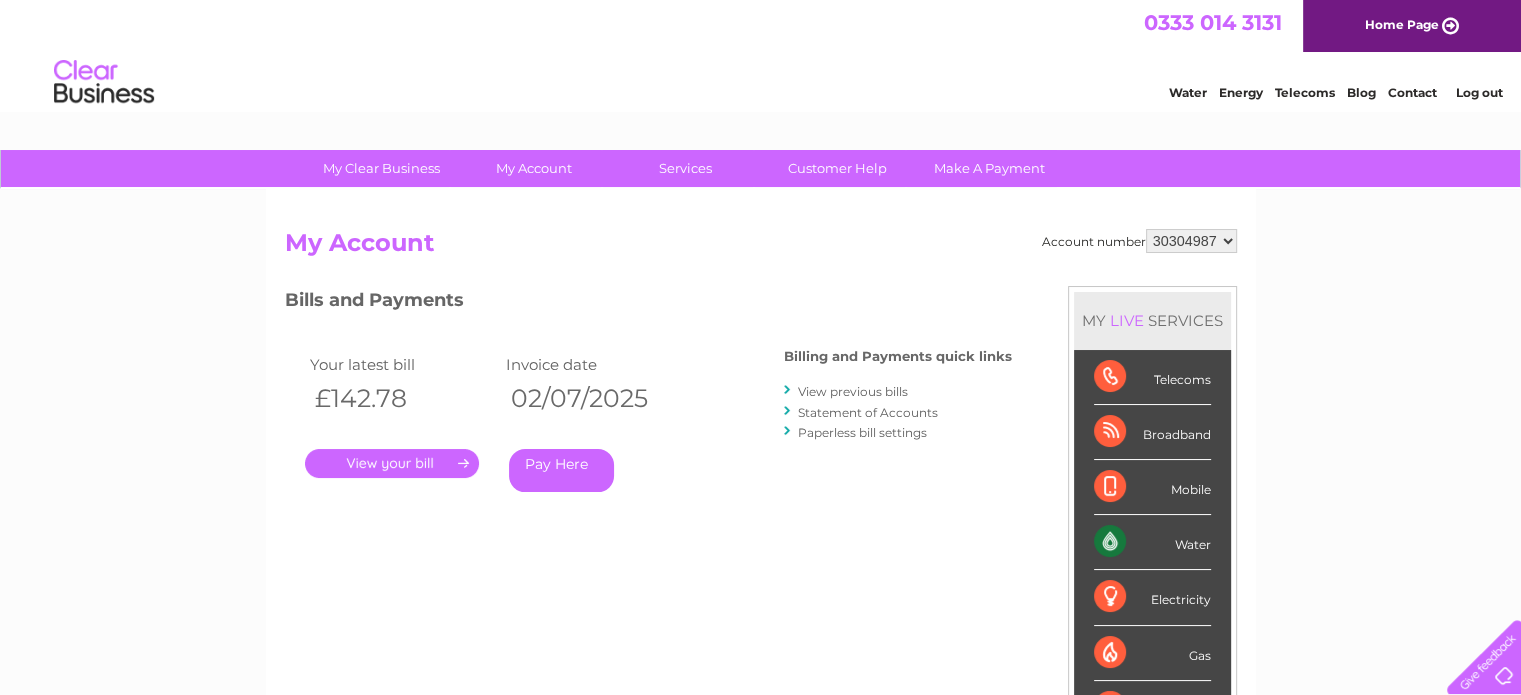 scroll, scrollTop: 0, scrollLeft: 0, axis: both 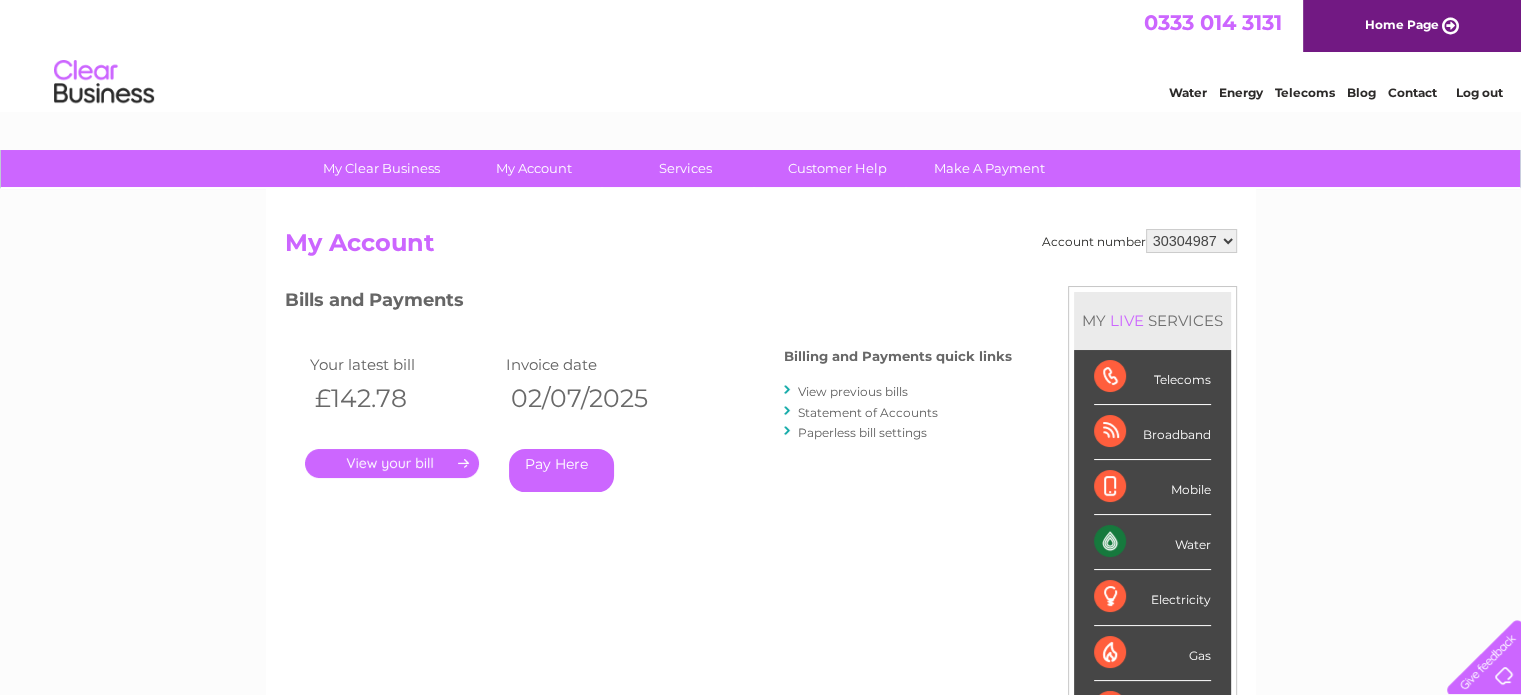 click on "1142093
30304948
30304987
30304988
30304989
30304990
30304991" at bounding box center [1191, 241] 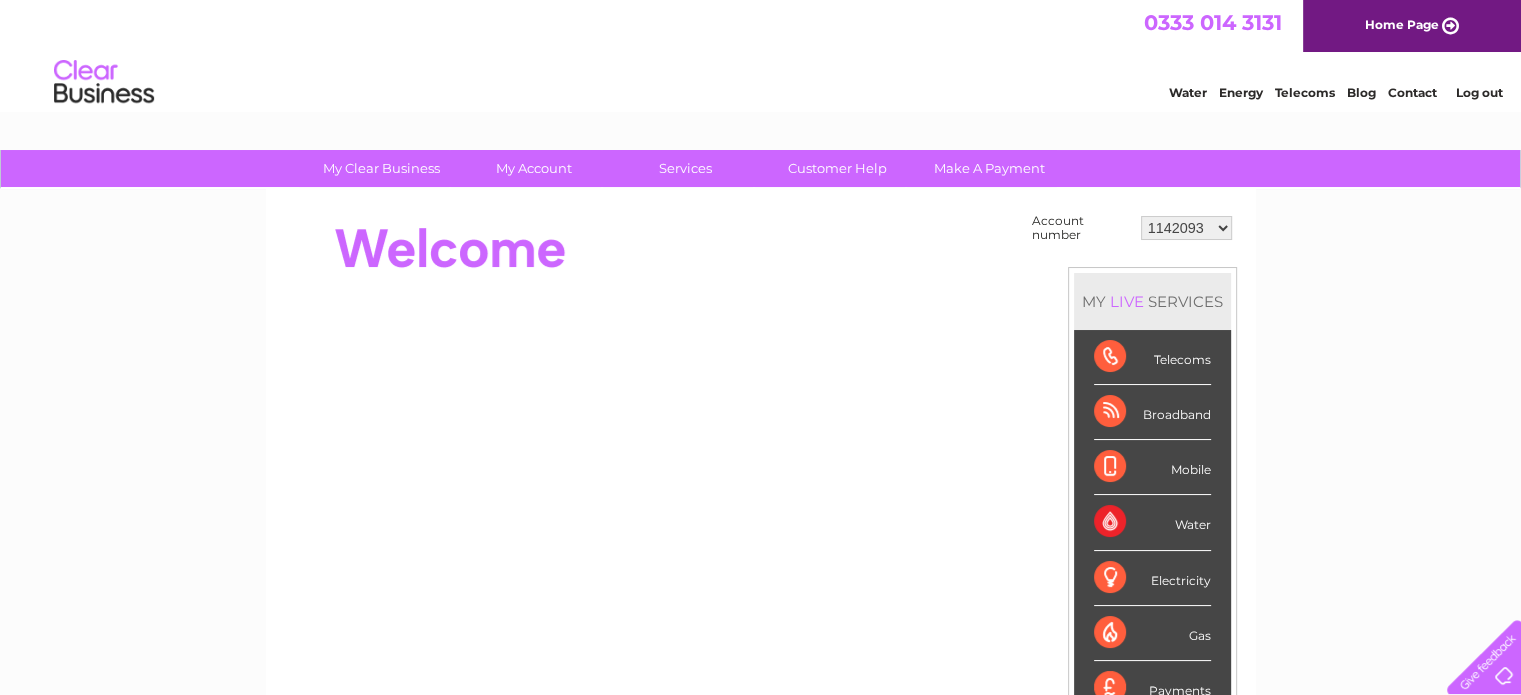 scroll, scrollTop: 0, scrollLeft: 0, axis: both 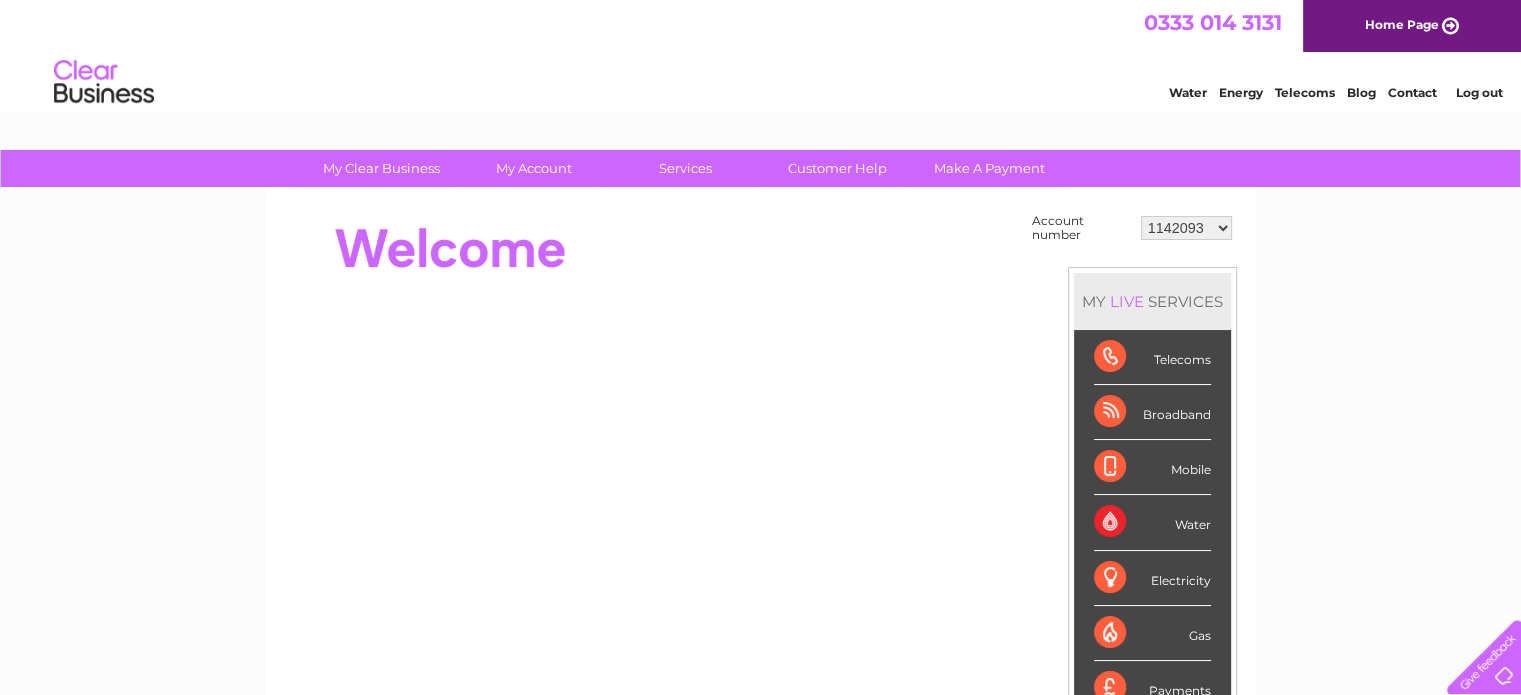 click on "1142093
30304948
30304987
30304988
30304989
30304990
30304991" at bounding box center [1186, 228] 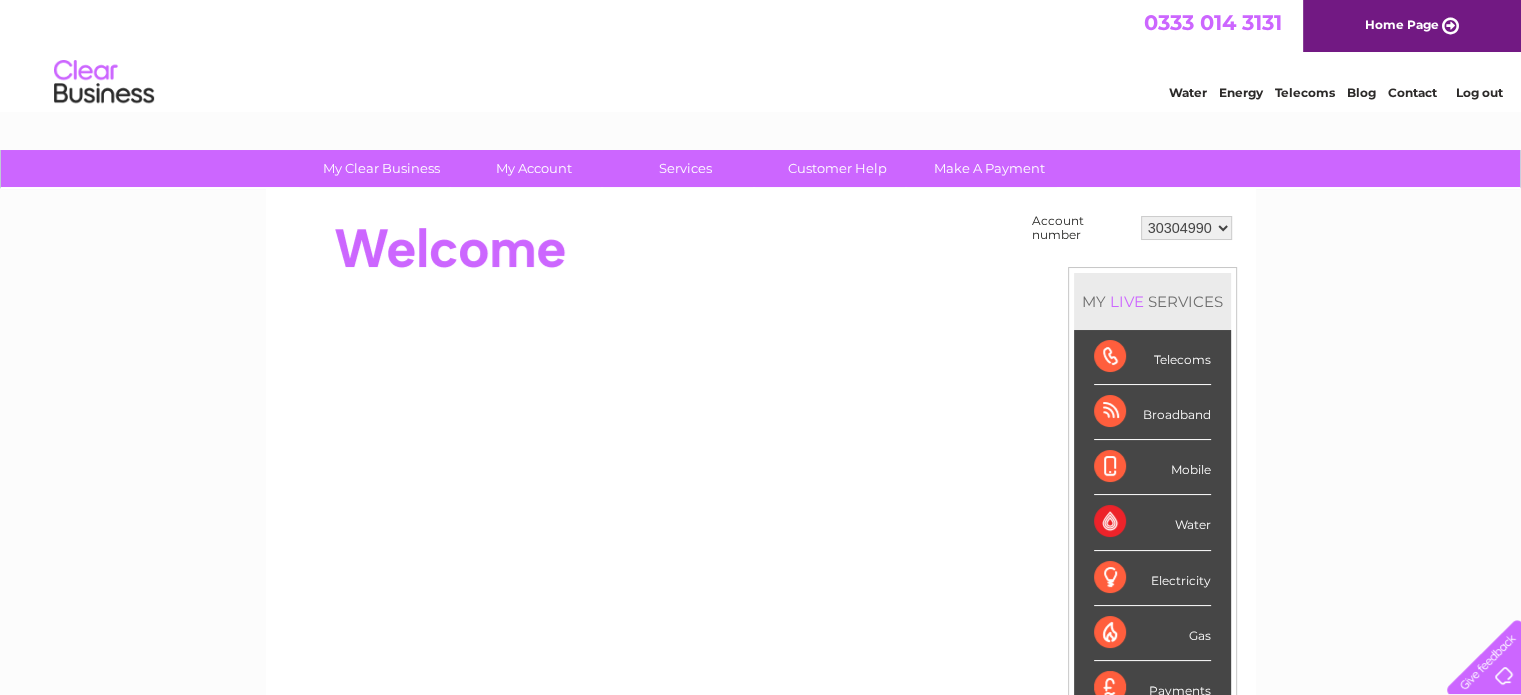 click on "1142093
30304948
30304987
30304988
30304989
30304990
30304991" at bounding box center (1186, 228) 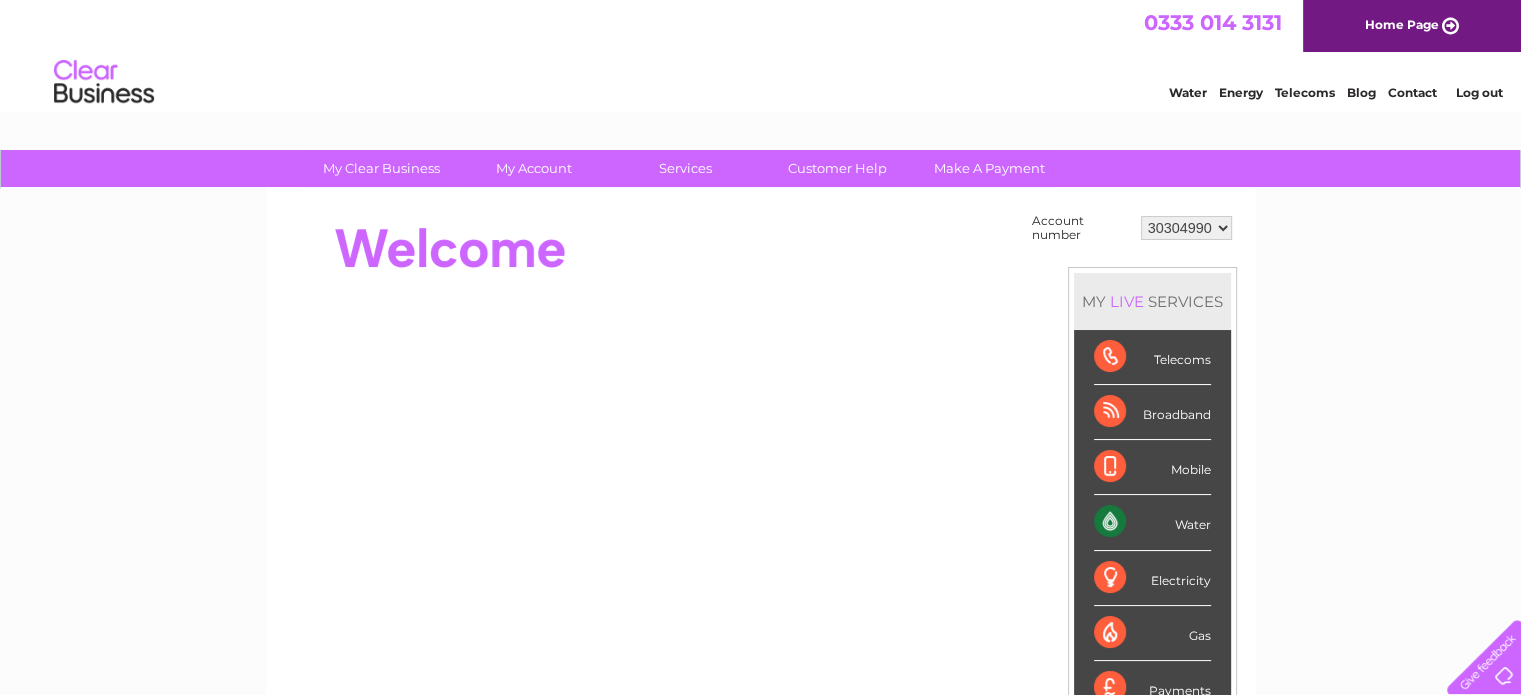 scroll, scrollTop: 0, scrollLeft: 0, axis: both 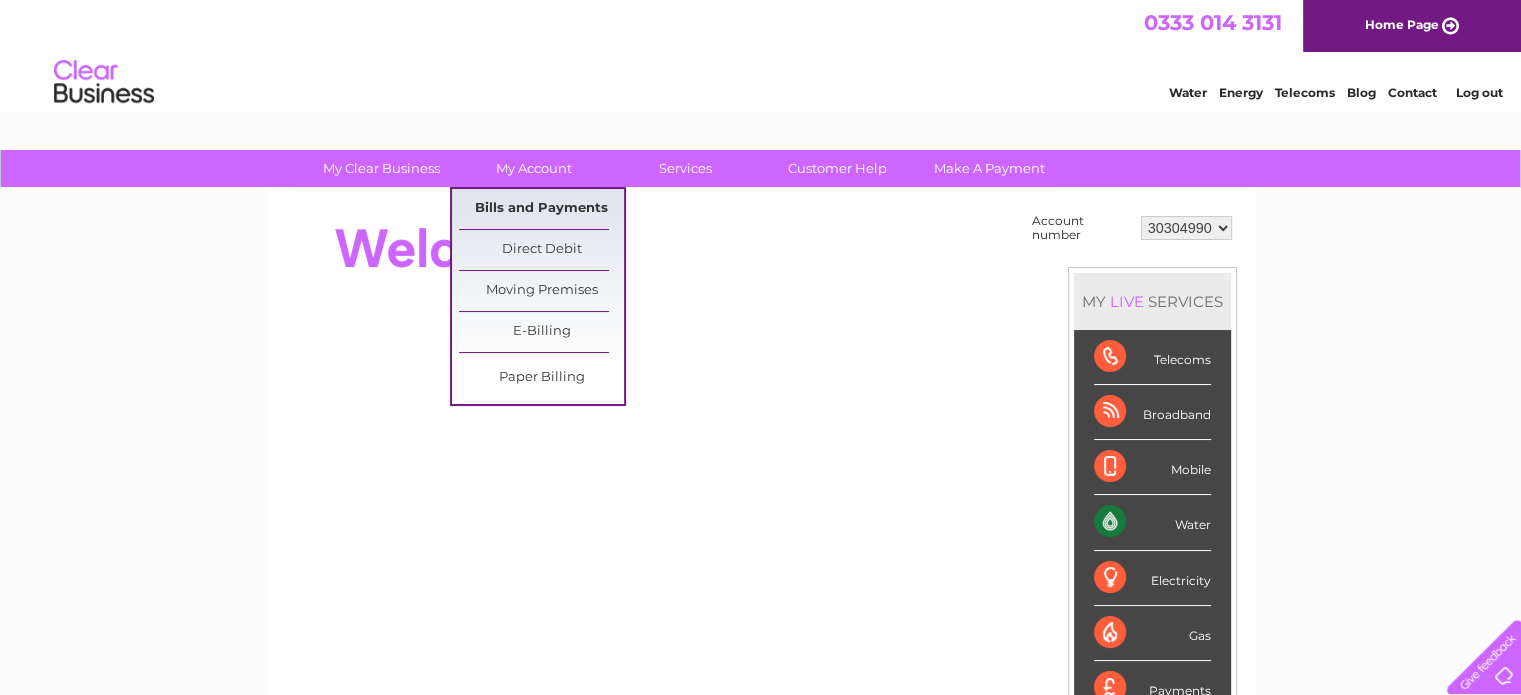 click on "Bills and Payments" at bounding box center [541, 209] 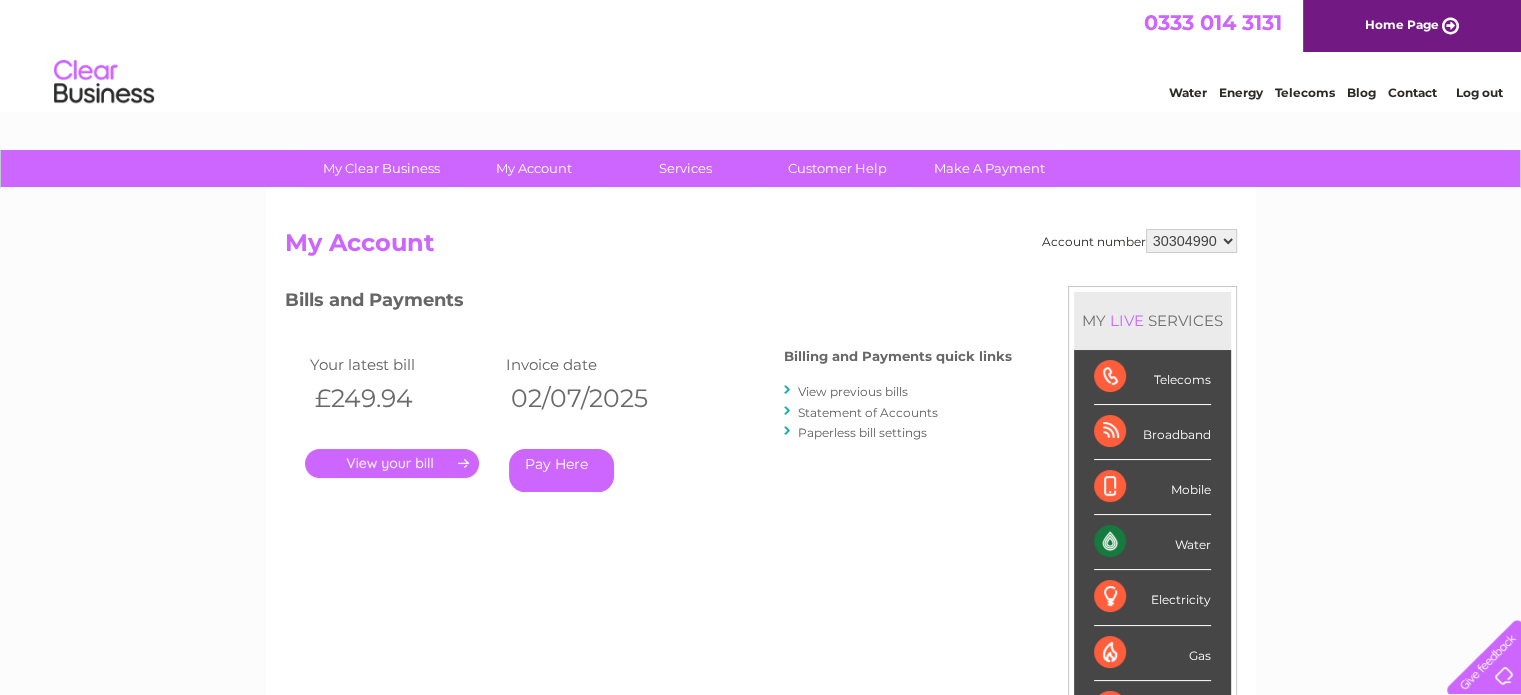 scroll, scrollTop: 0, scrollLeft: 0, axis: both 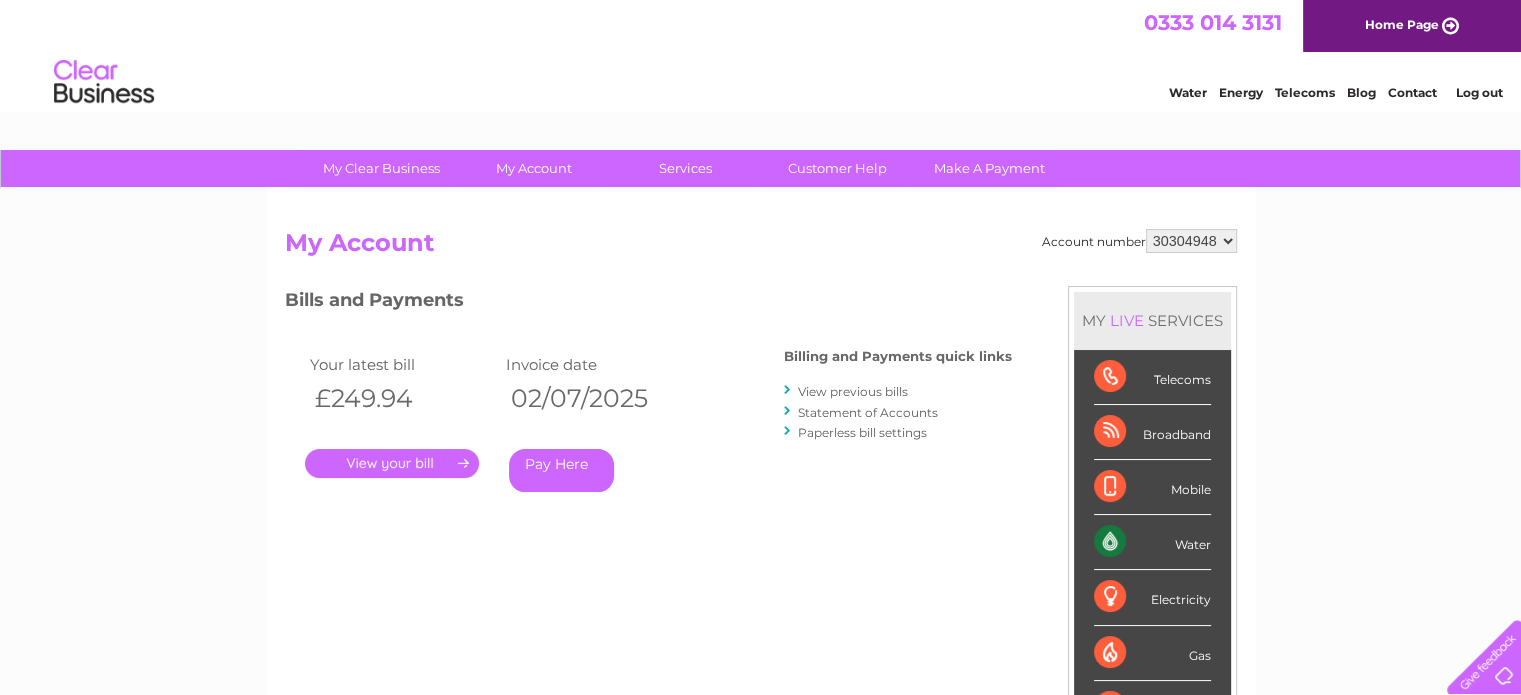 click on "1142093
30304948
30304987
30304988
30304989
30304990
30304991" at bounding box center [1191, 241] 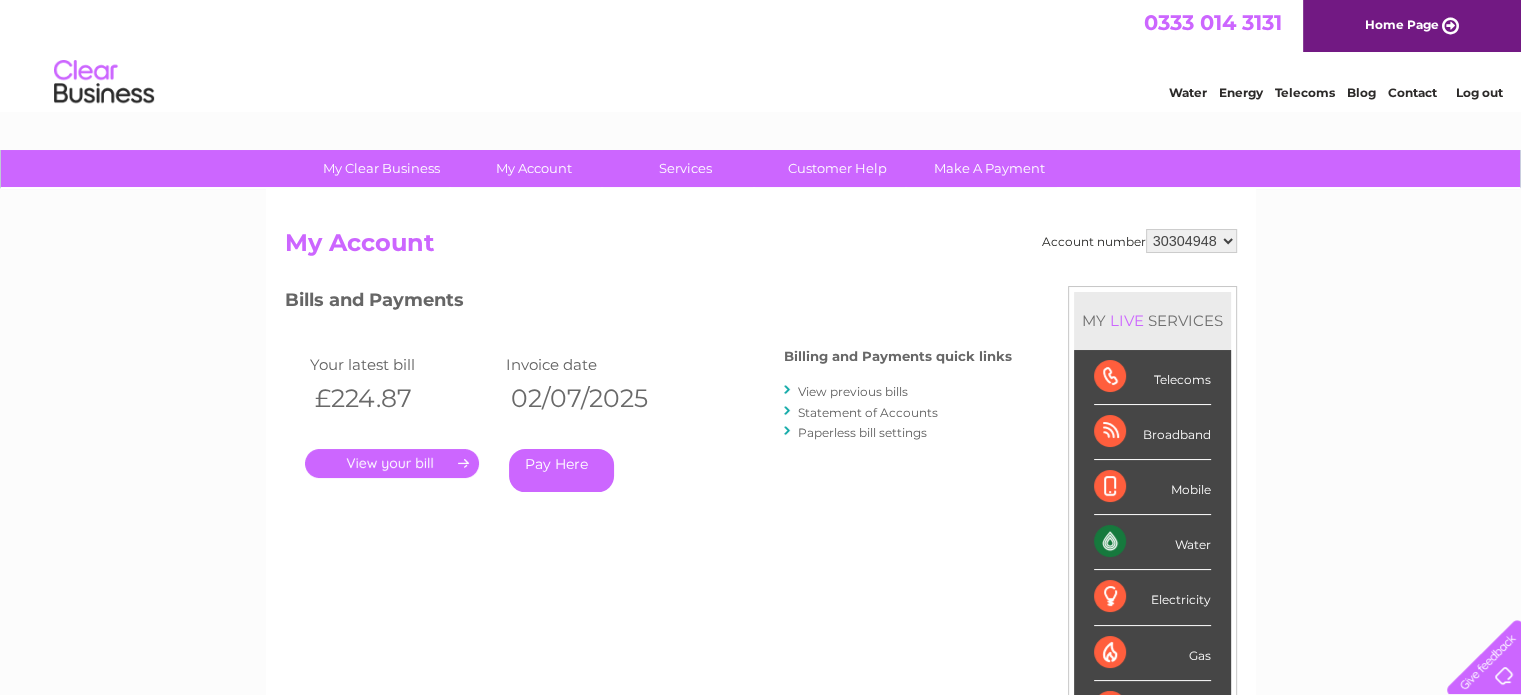 scroll, scrollTop: 0, scrollLeft: 0, axis: both 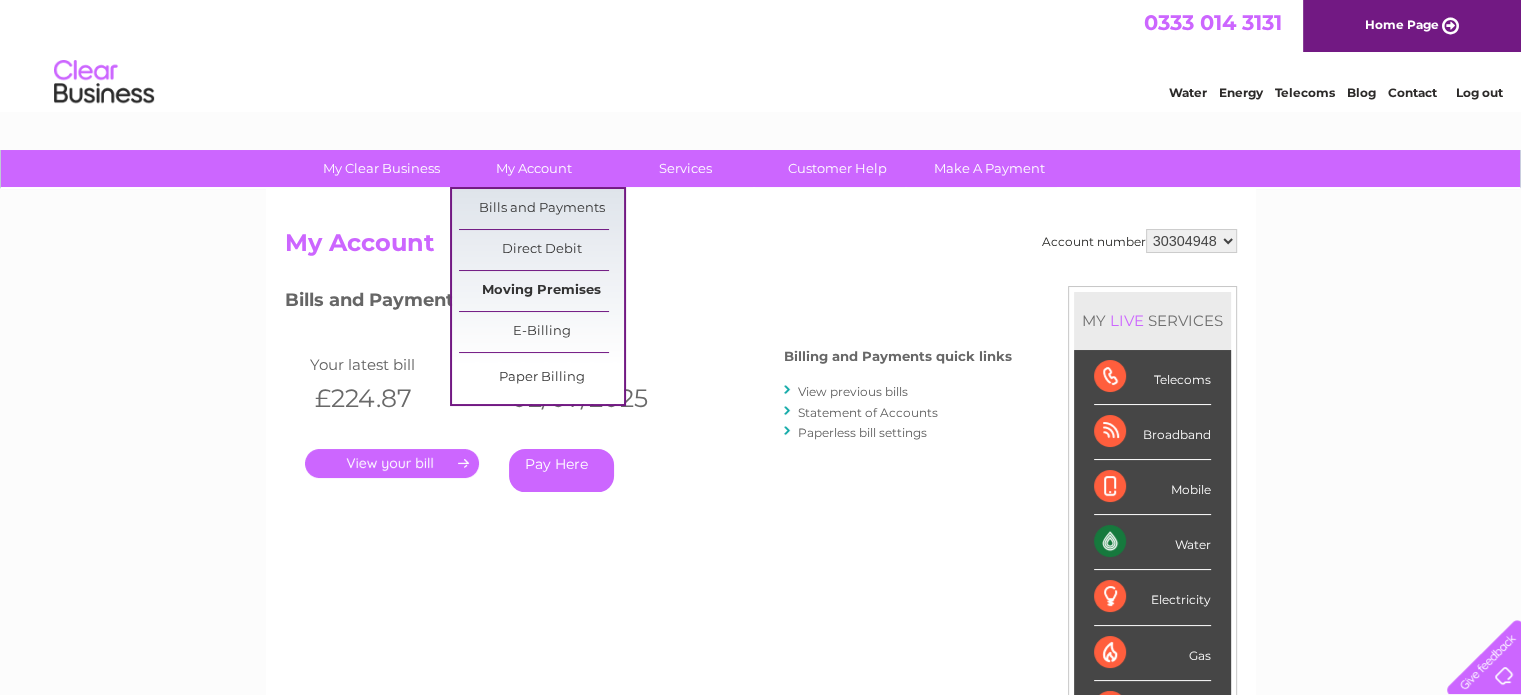 click on "Moving Premises" at bounding box center [541, 291] 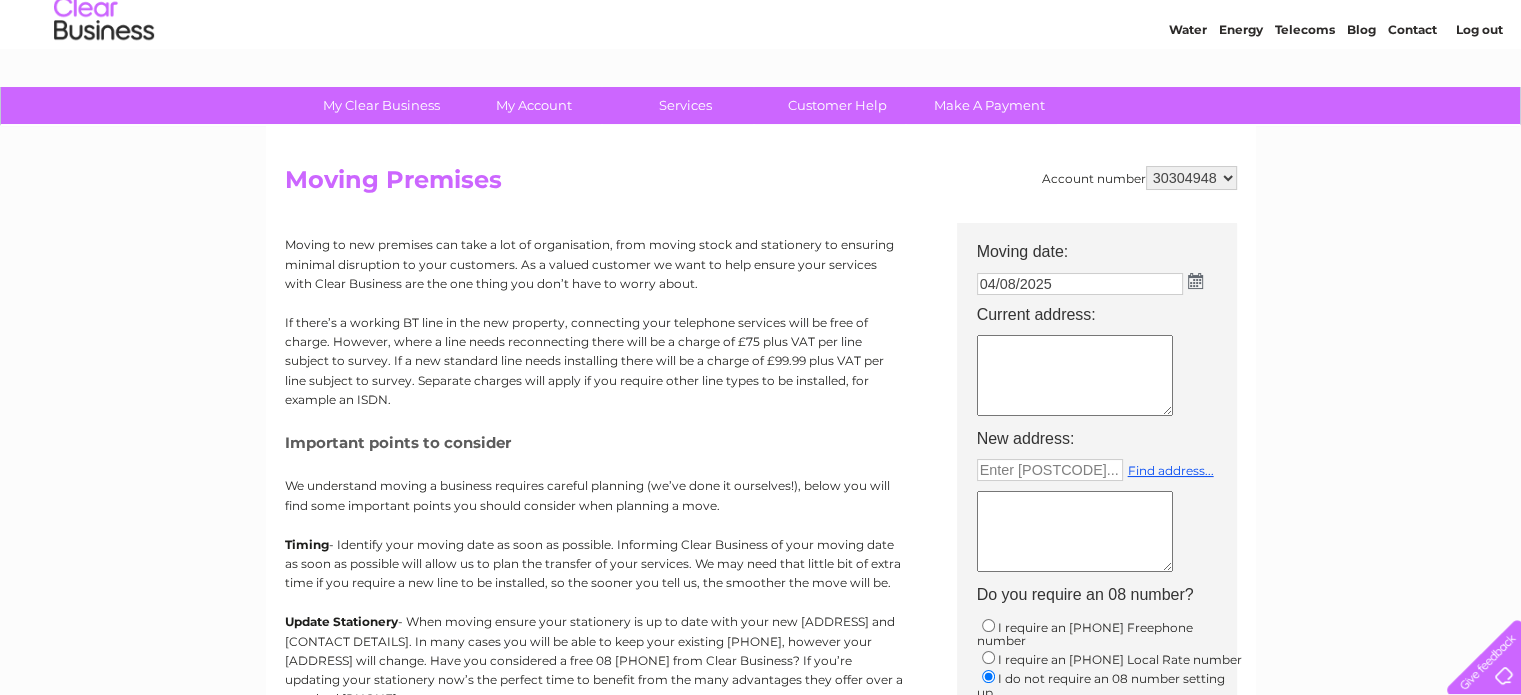scroll, scrollTop: 60, scrollLeft: 0, axis: vertical 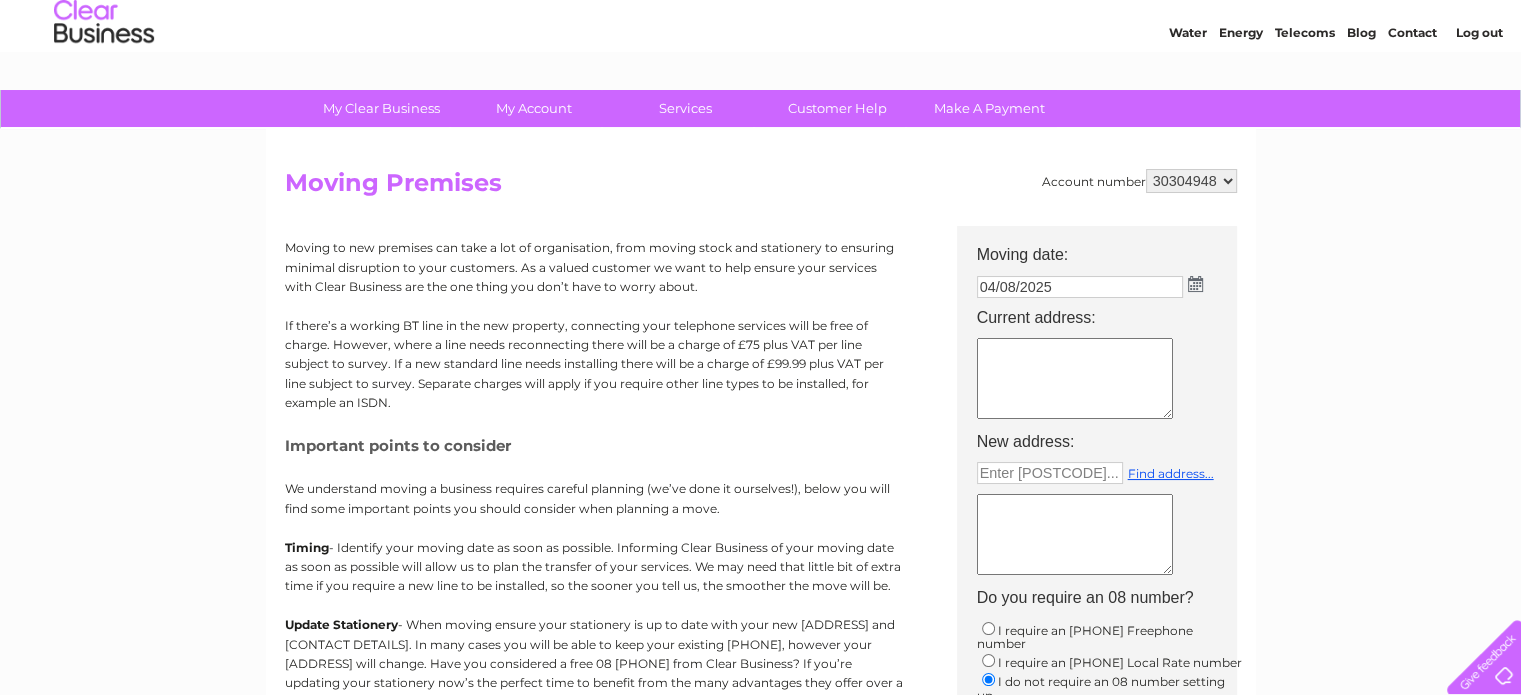 click on "04/08/2025" at bounding box center (1080, 287) 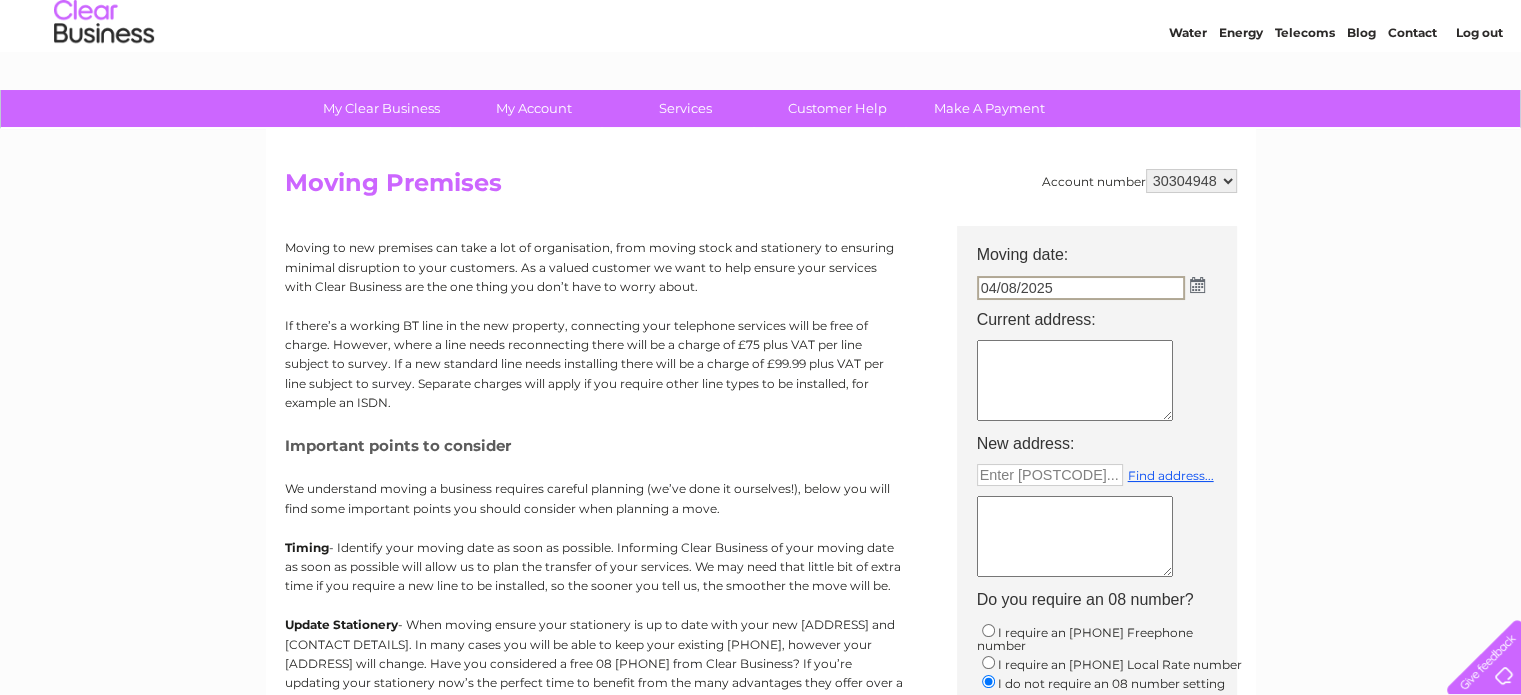 click on "04/08/2025" at bounding box center (1081, 288) 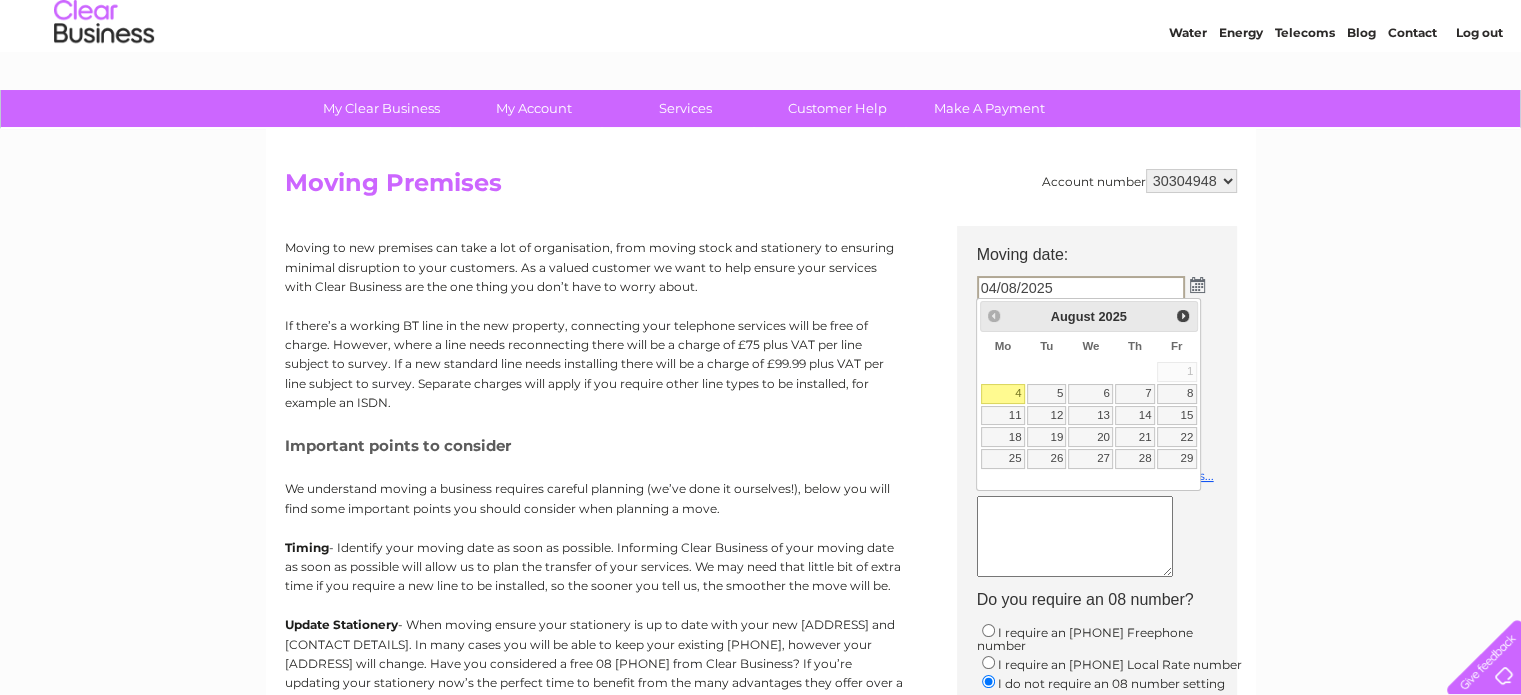 click on "Prev Next August   2025" at bounding box center (1089, 316) 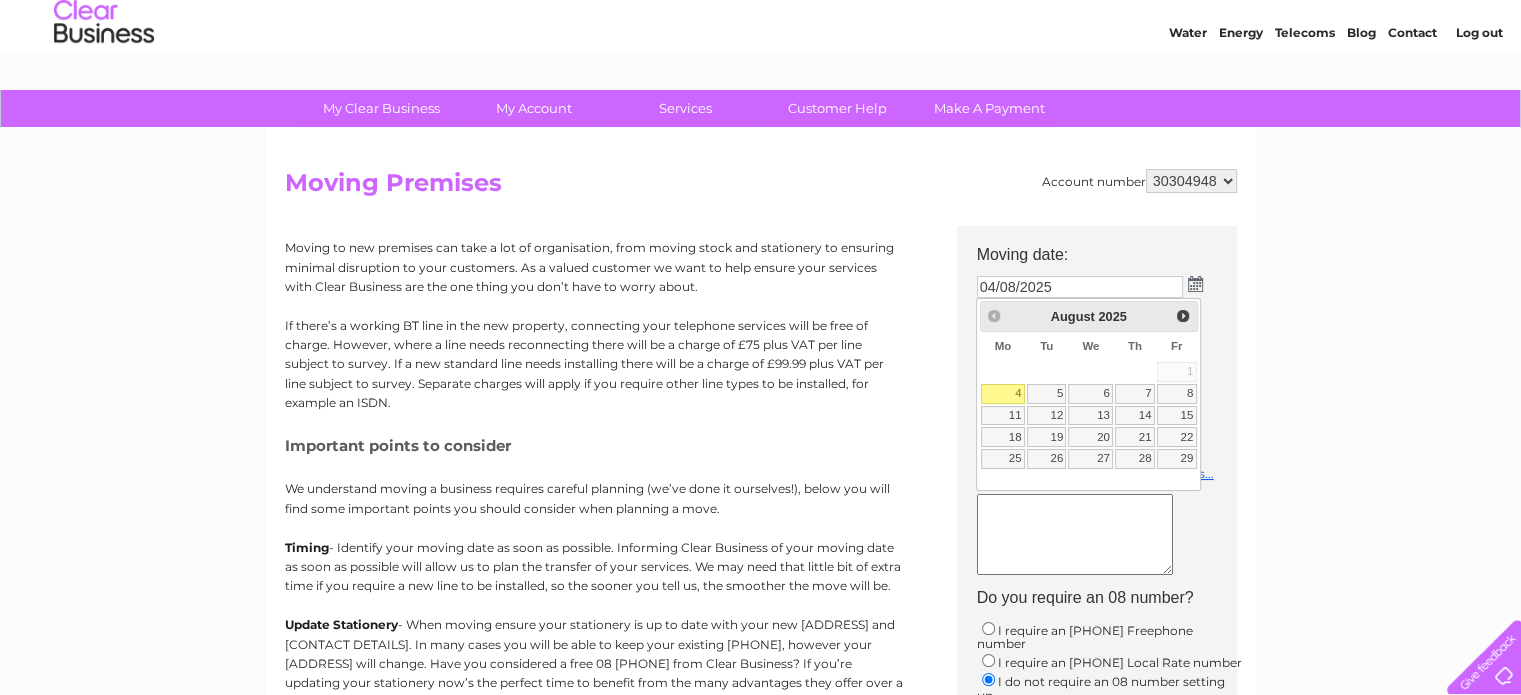 click on "Moving date:" at bounding box center [1107, 248] 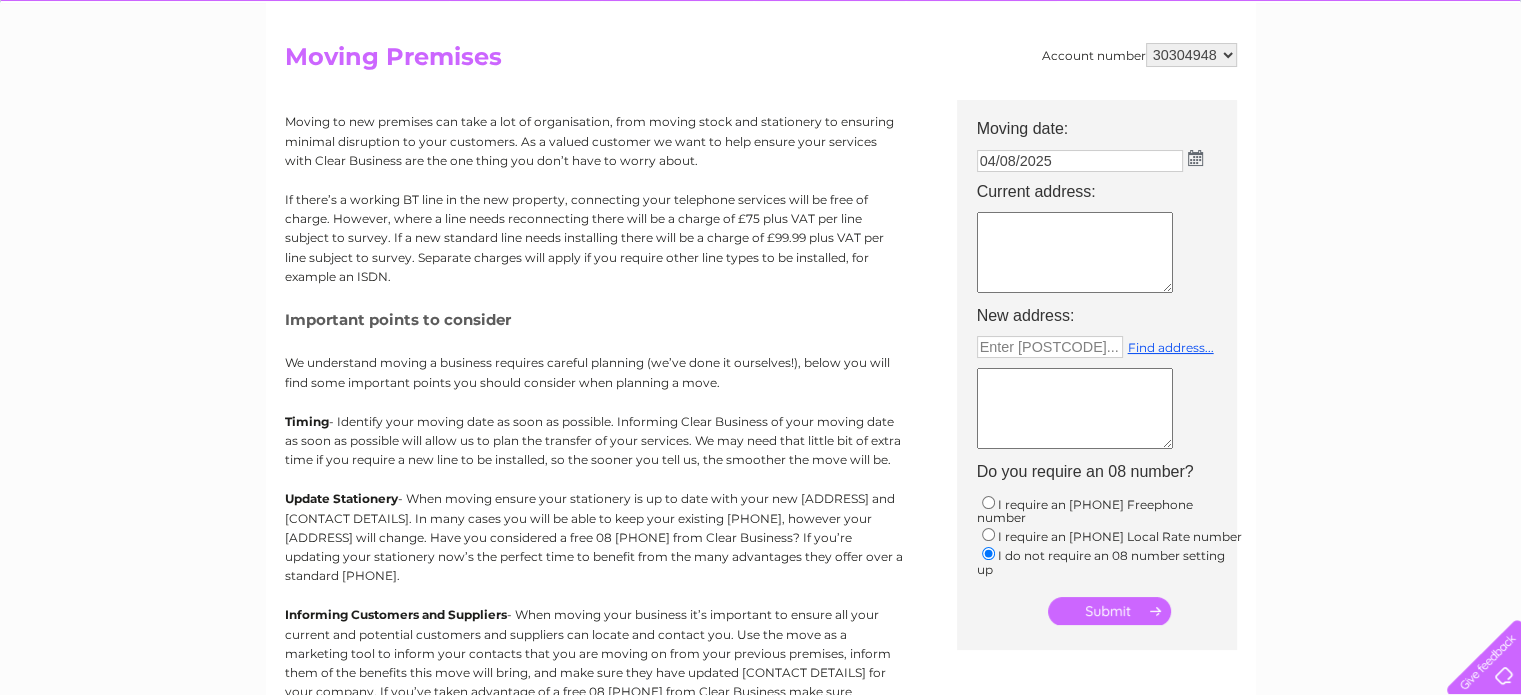 scroll, scrollTop: 0, scrollLeft: 0, axis: both 